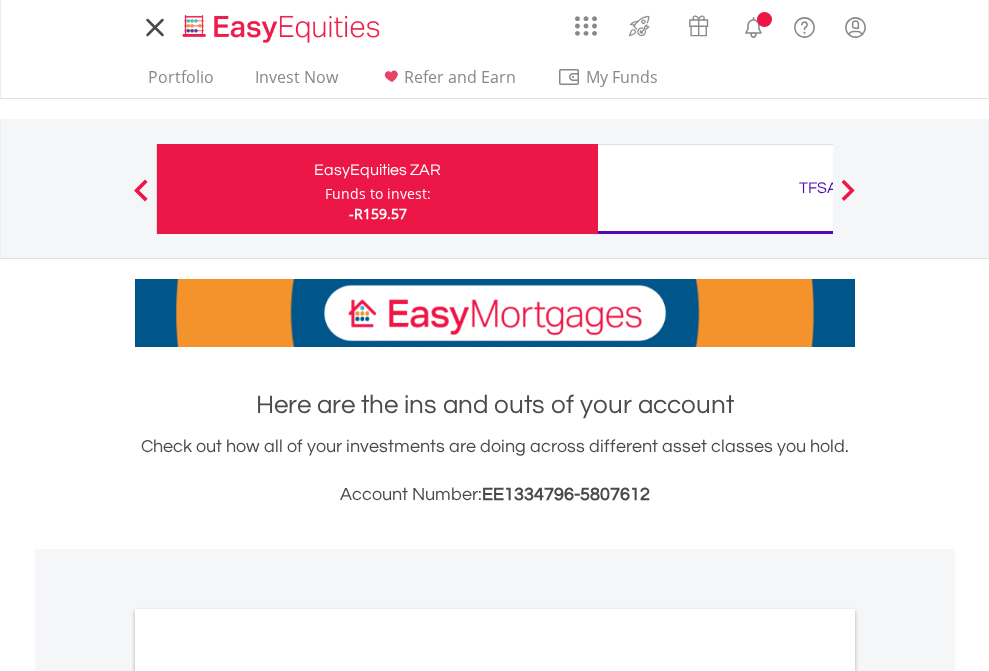 scroll, scrollTop: 0, scrollLeft: 0, axis: both 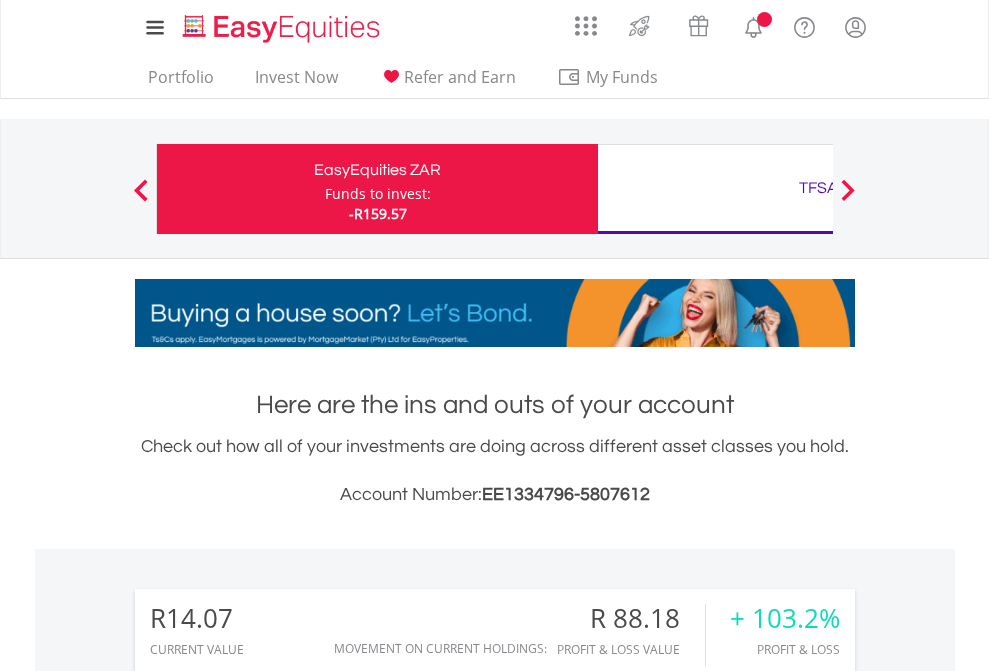 click on "Funds to invest:" at bounding box center [378, 194] 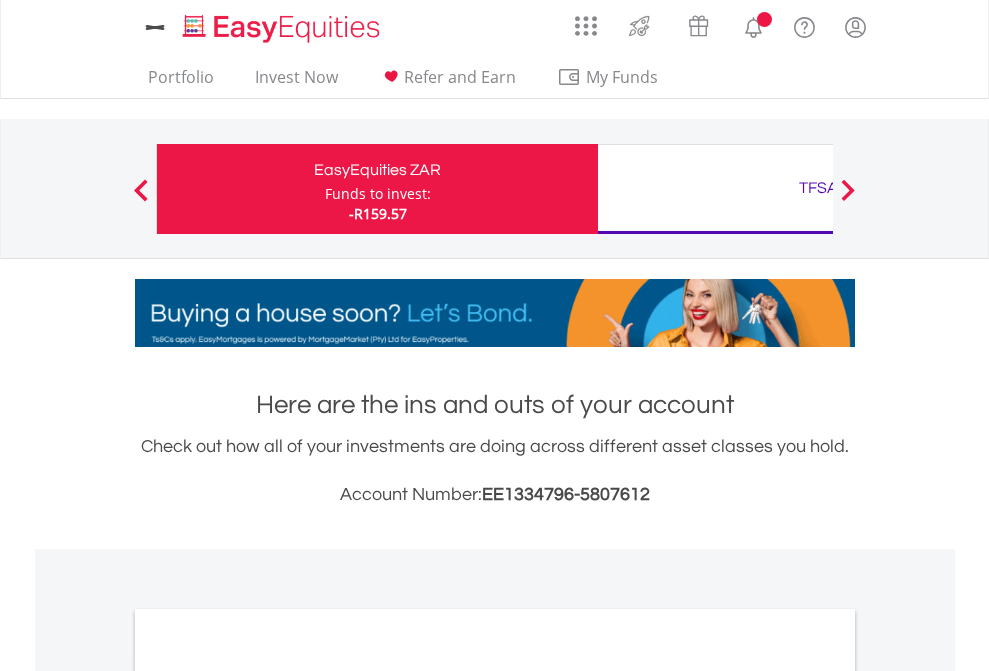 scroll, scrollTop: 0, scrollLeft: 0, axis: both 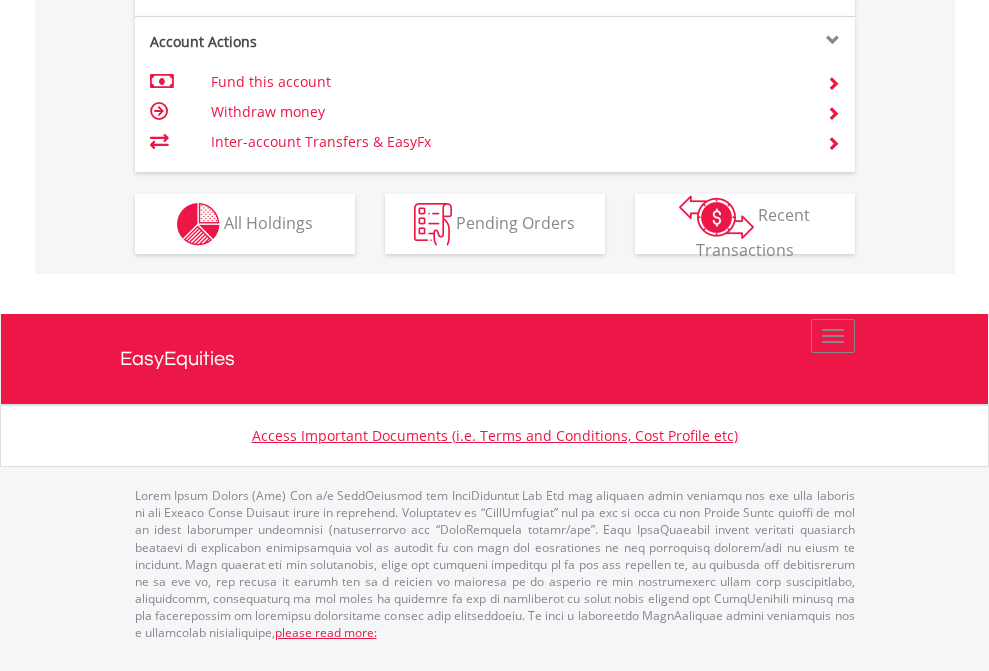 click on "Investment types" at bounding box center [706, -337] 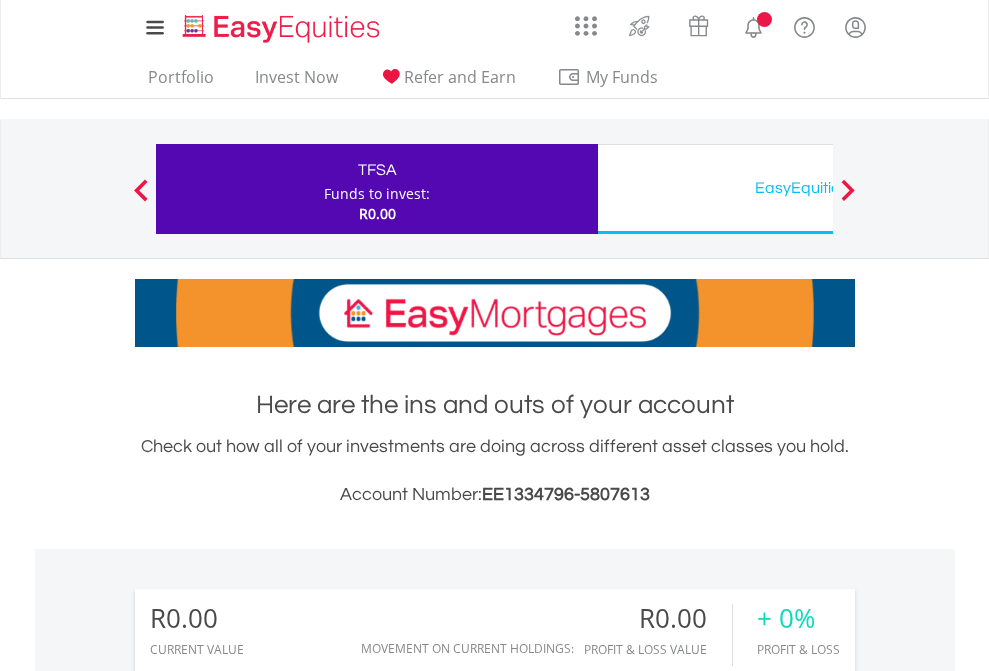 scroll, scrollTop: 0, scrollLeft: 0, axis: both 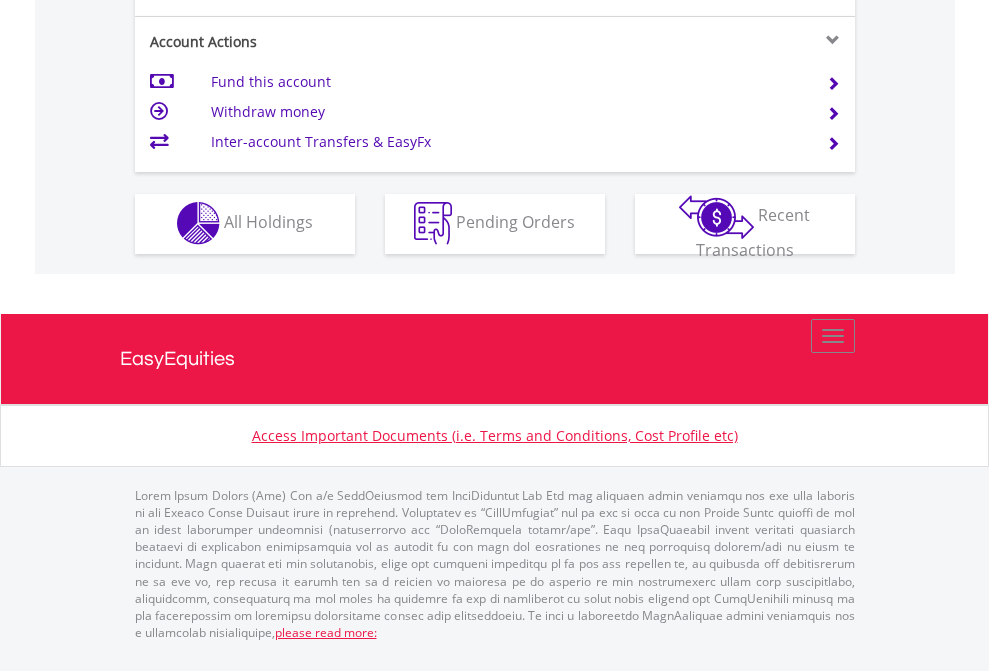 click on "Investment types" at bounding box center (706, -353) 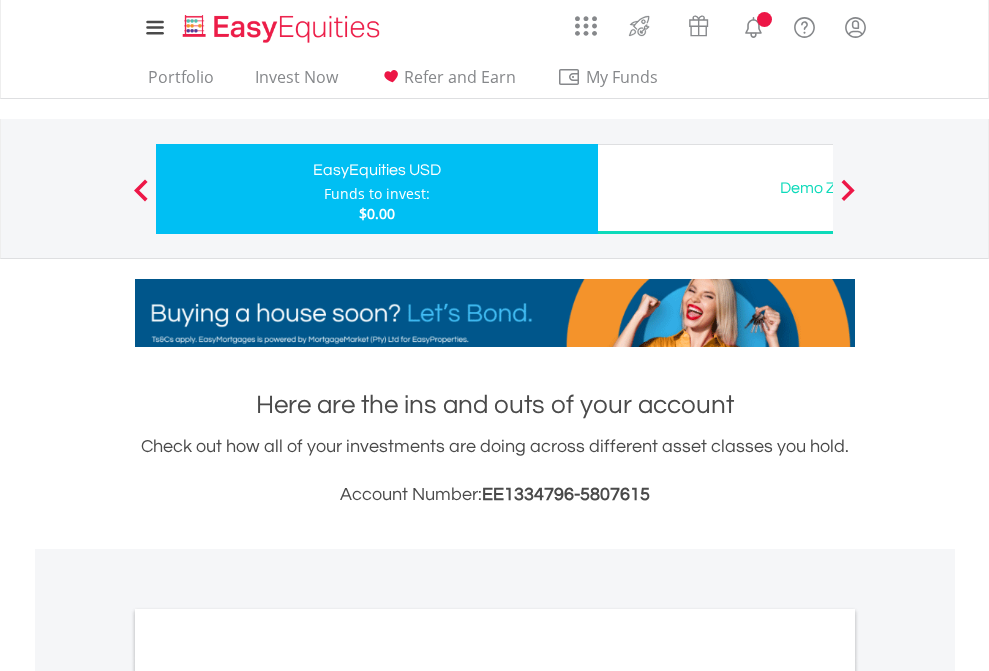 scroll, scrollTop: 0, scrollLeft: 0, axis: both 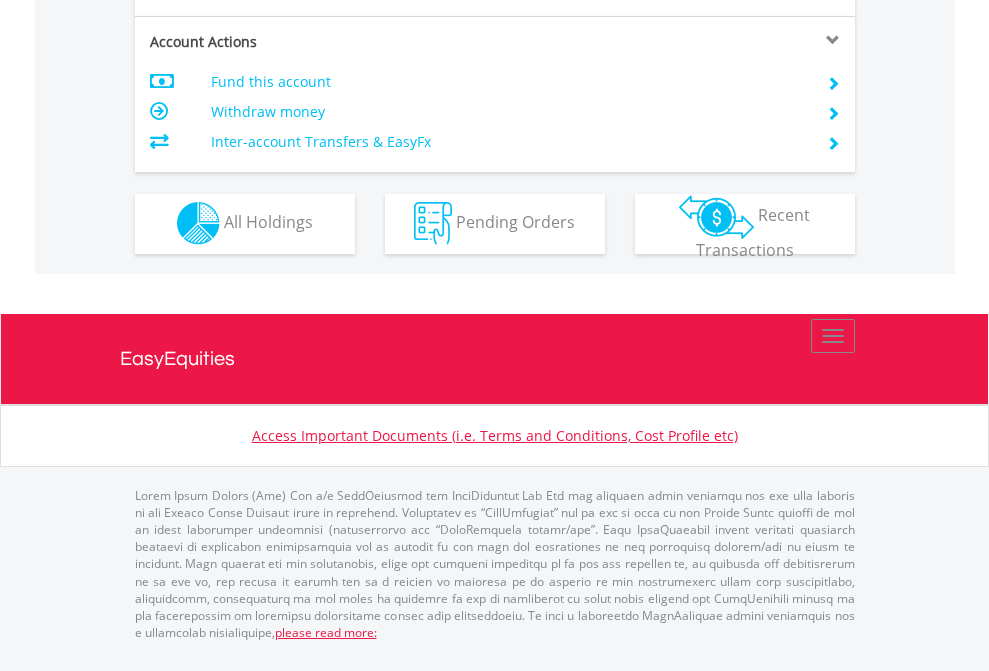 click on "Investment types" at bounding box center [706, -353] 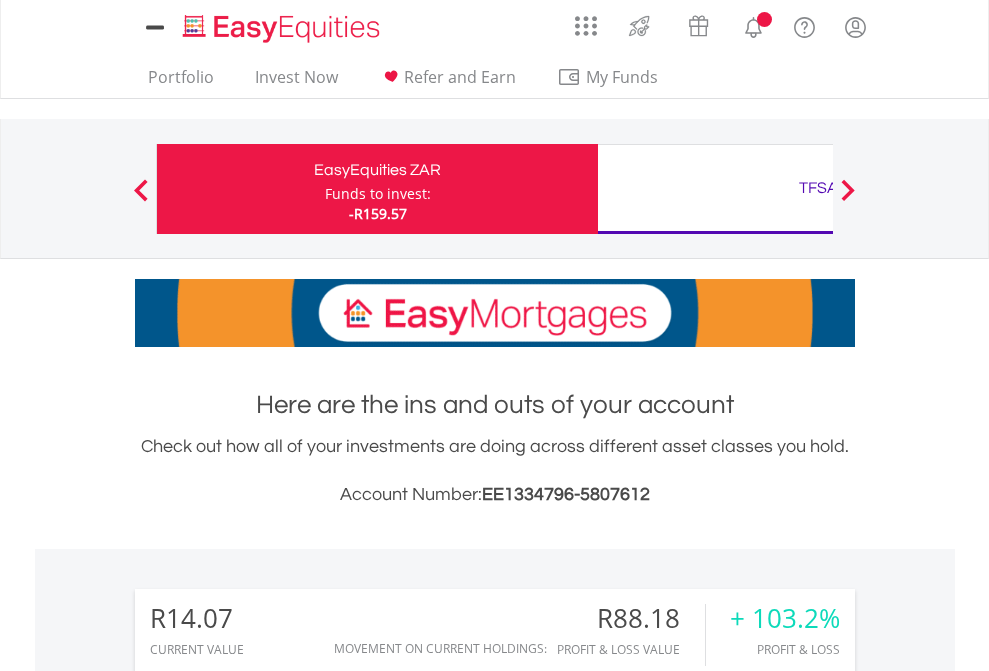 scroll, scrollTop: 1493, scrollLeft: 0, axis: vertical 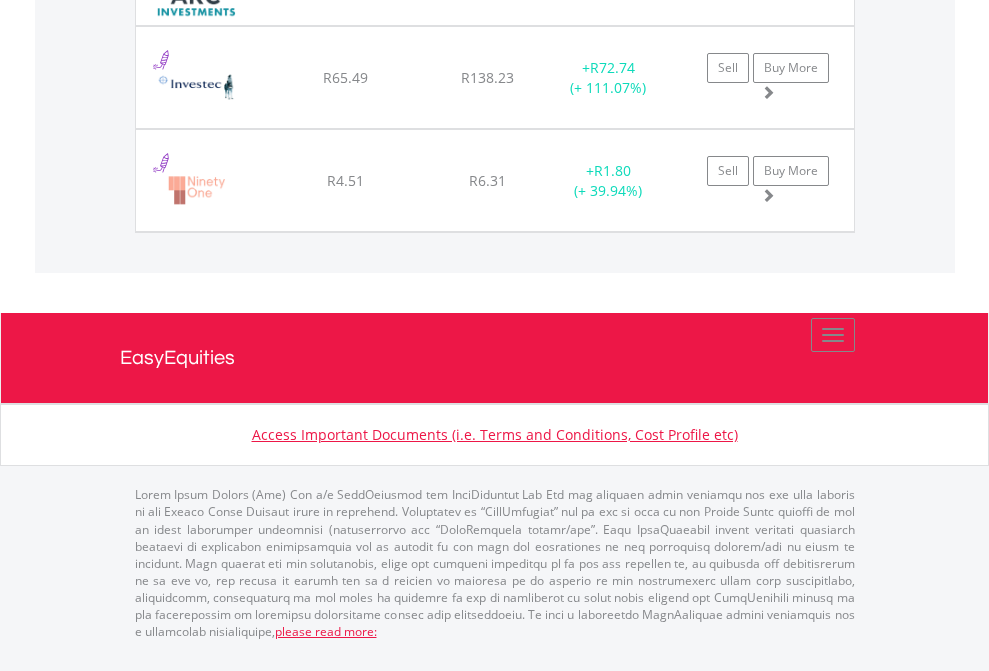 click on "TFSA" at bounding box center (818, -1545) 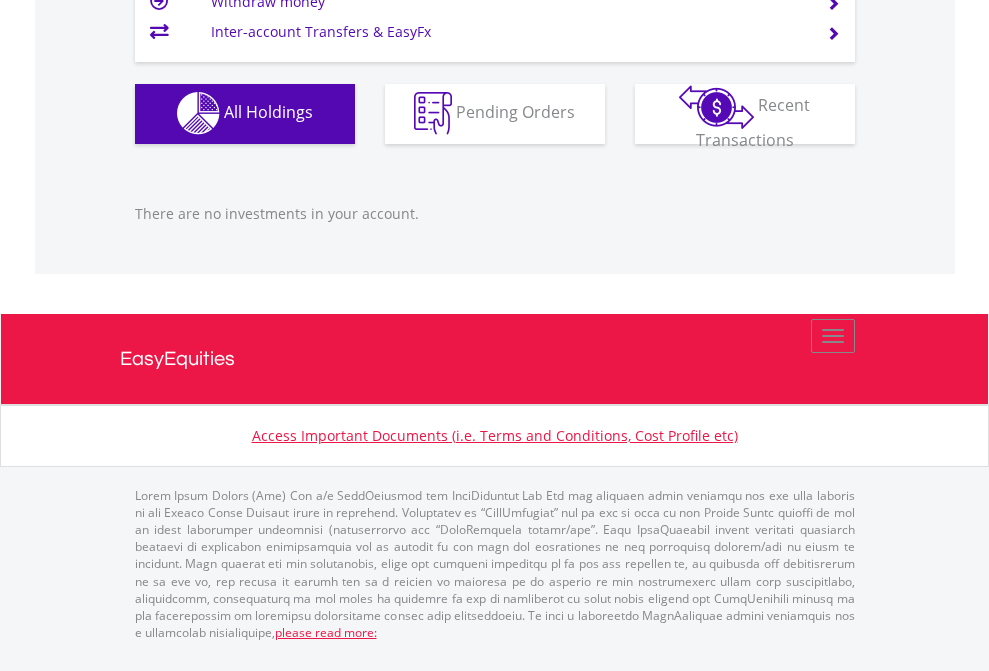 scroll, scrollTop: 1980, scrollLeft: 0, axis: vertical 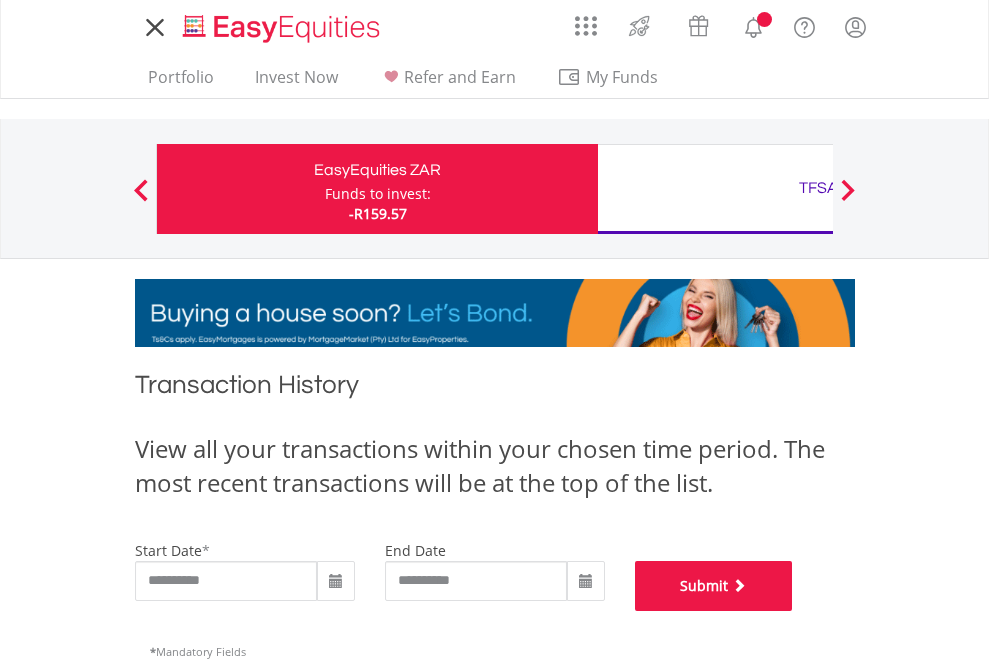 click on "Submit" at bounding box center (714, 586) 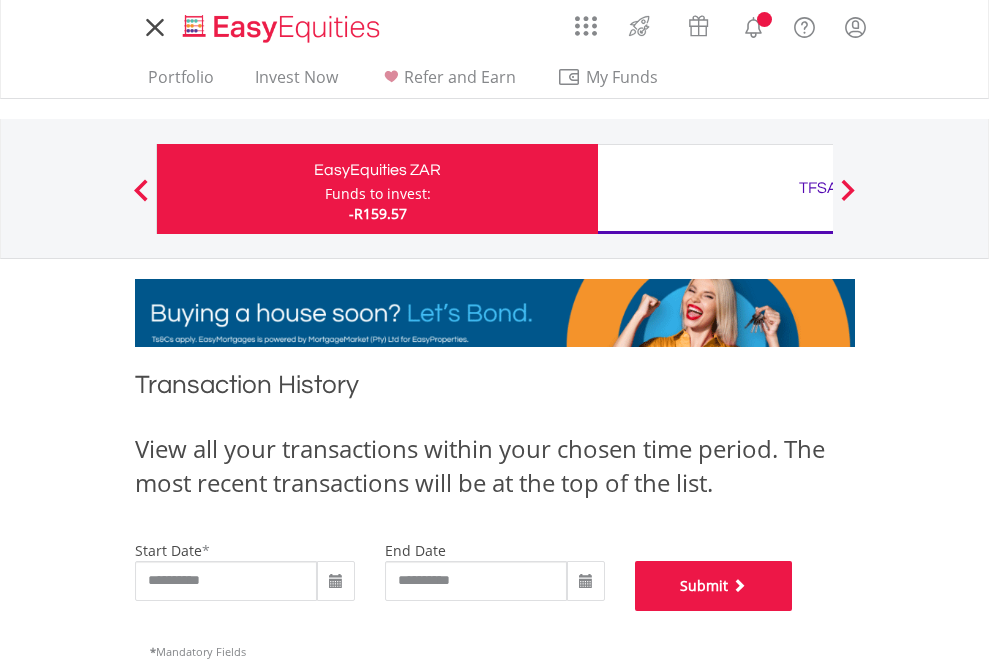 scroll, scrollTop: 811, scrollLeft: 0, axis: vertical 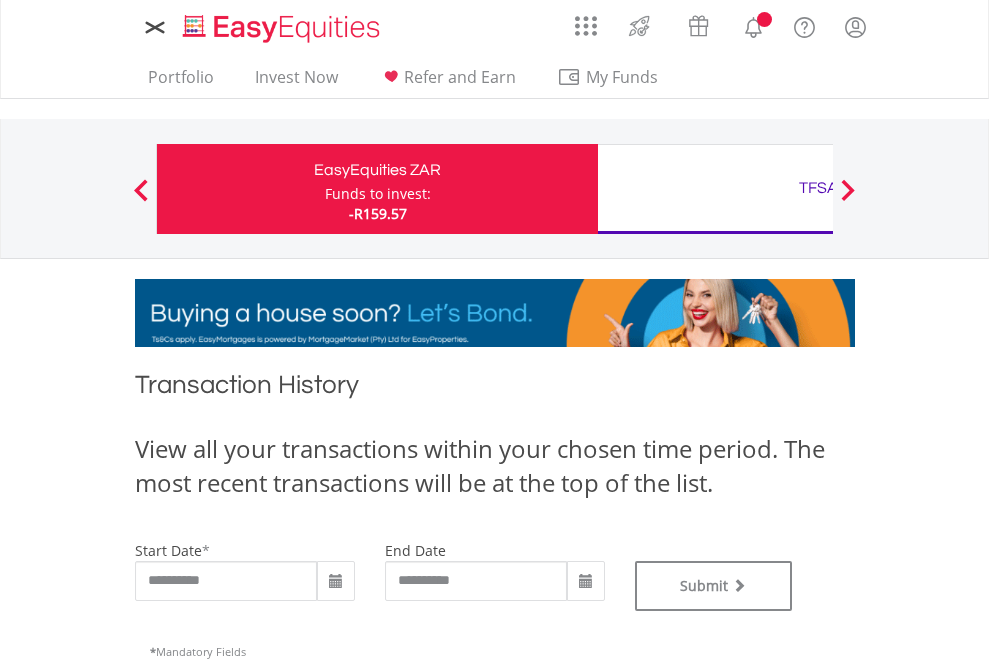 click on "TFSA" at bounding box center (818, 188) 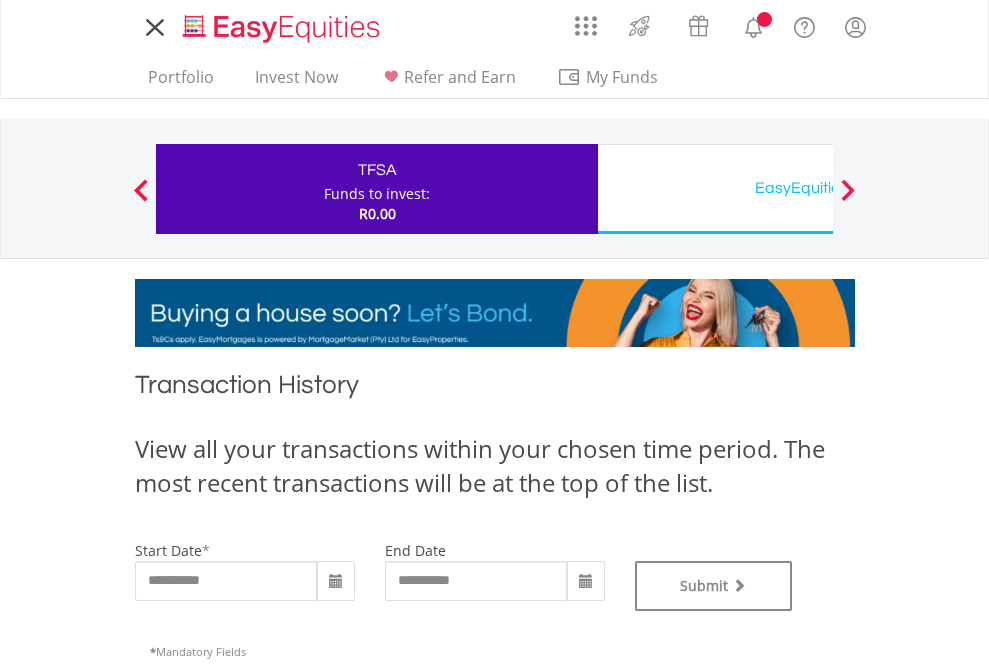 scroll, scrollTop: 0, scrollLeft: 0, axis: both 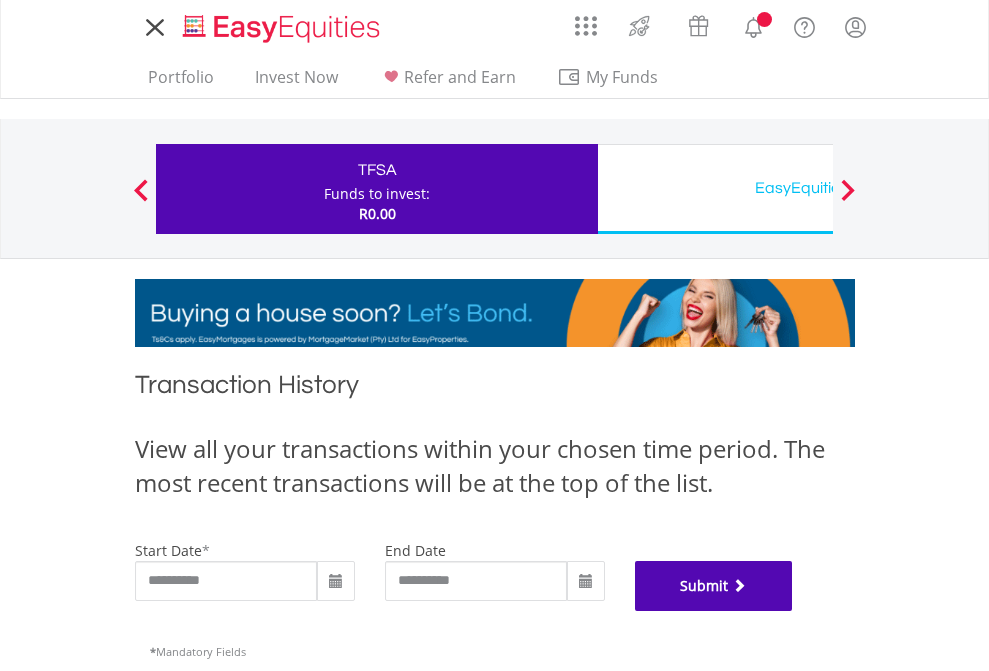 click on "Submit" at bounding box center [714, 586] 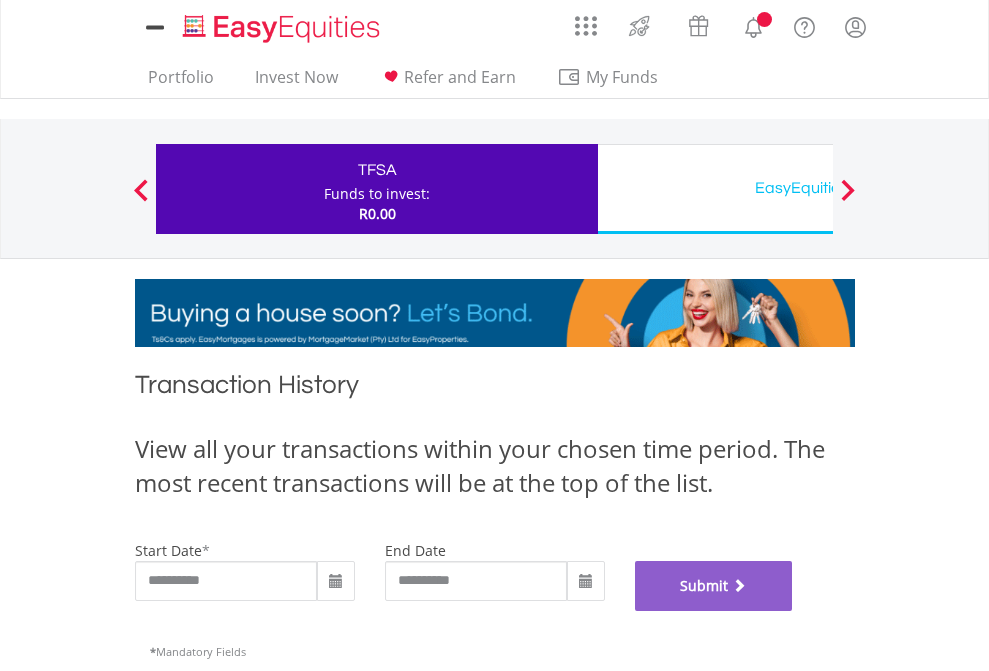 scroll, scrollTop: 811, scrollLeft: 0, axis: vertical 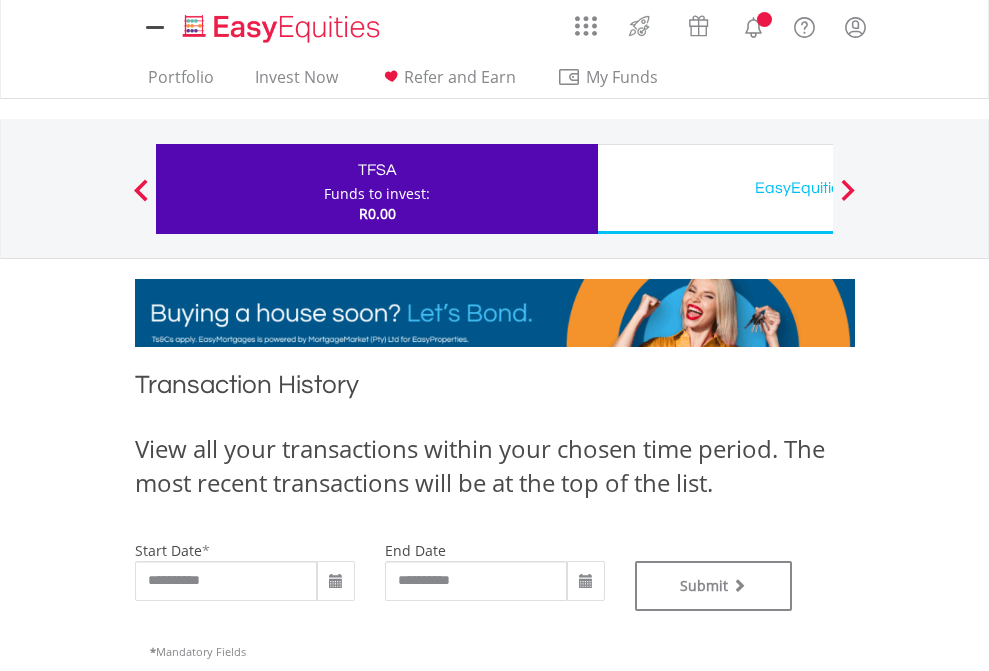 click on "EasyEquities USD" at bounding box center (818, 188) 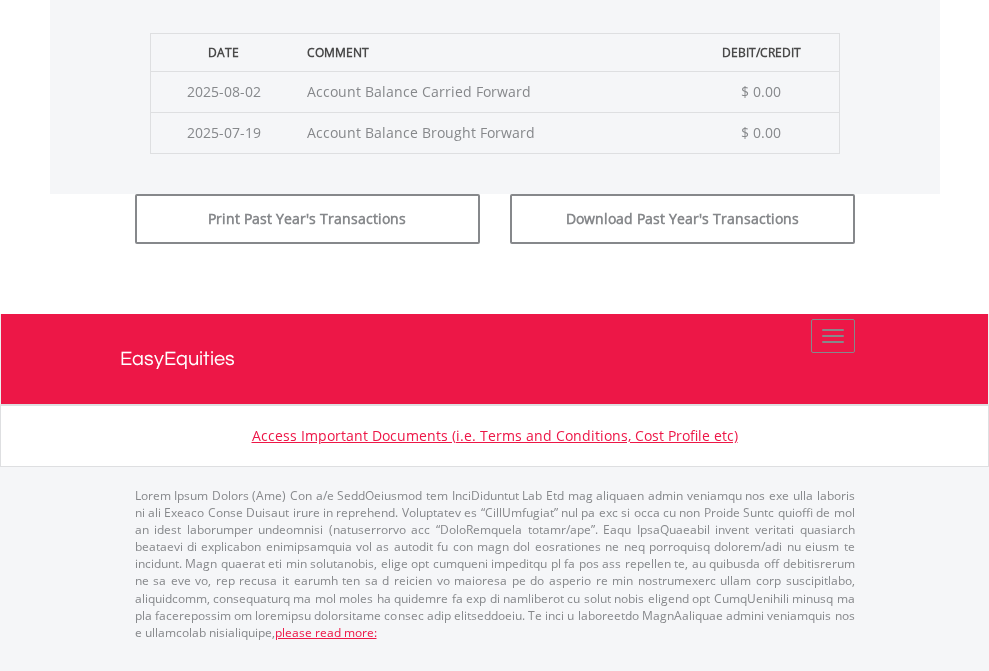 click on "Submit" at bounding box center (714, -183) 